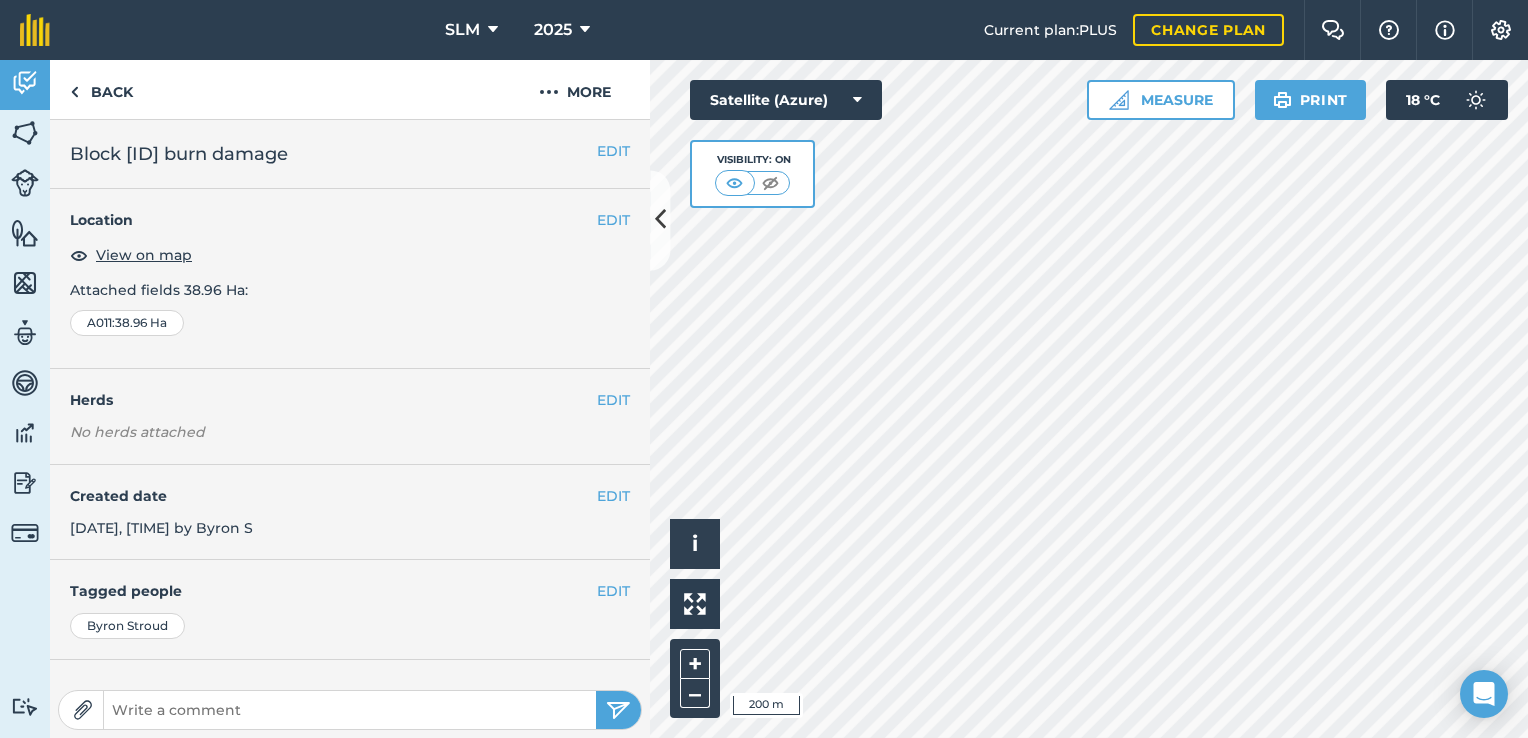 scroll, scrollTop: 0, scrollLeft: 0, axis: both 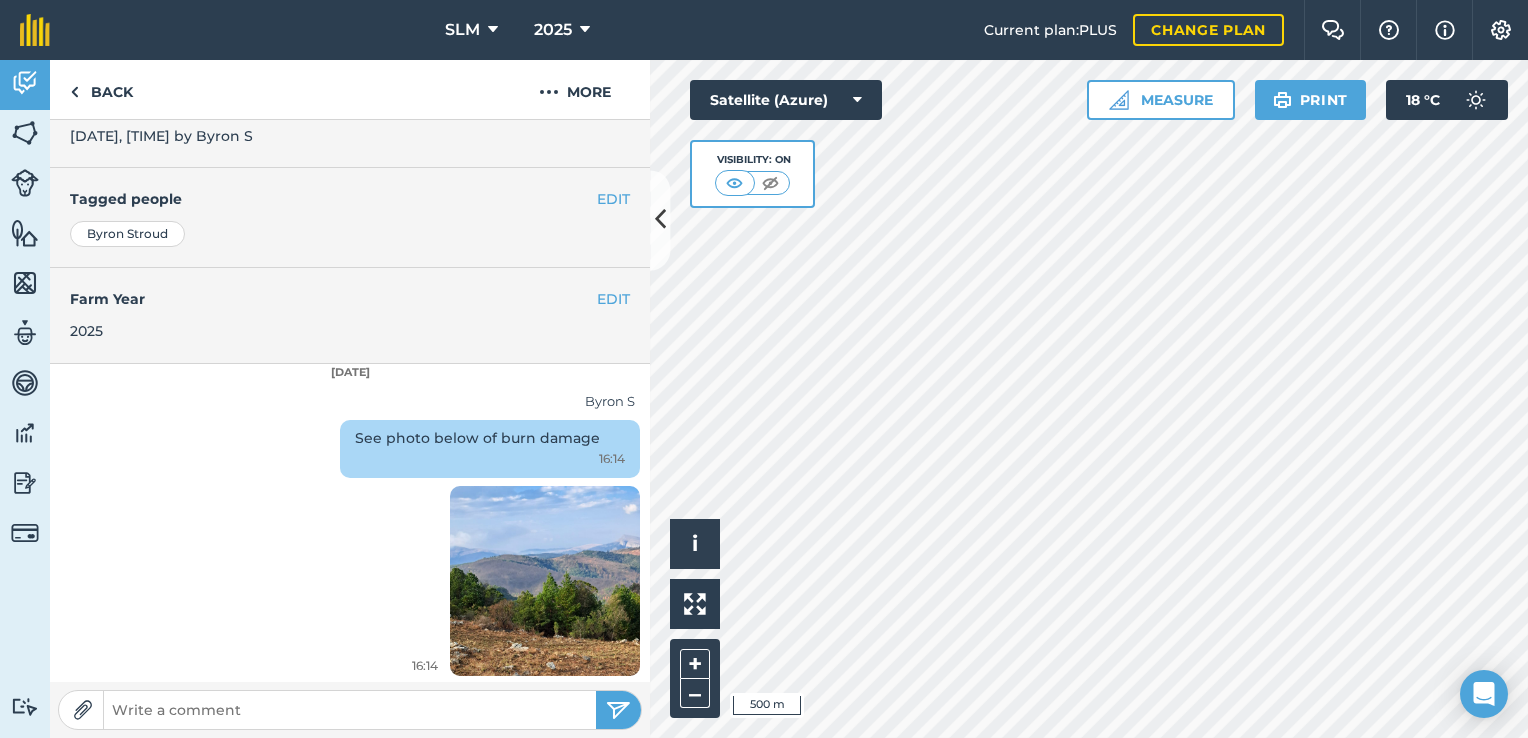 click at bounding box center (545, 580) 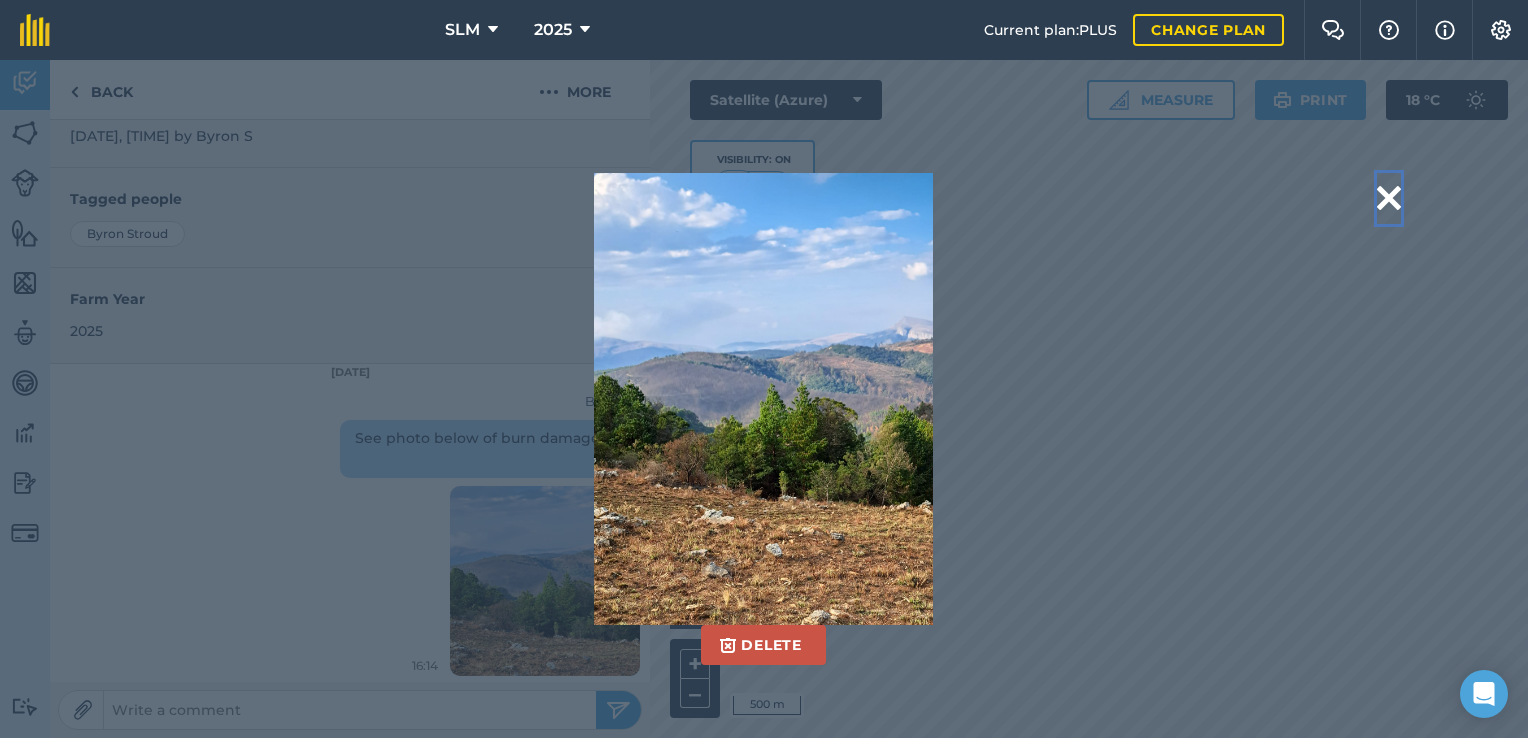click at bounding box center (1389, 198) 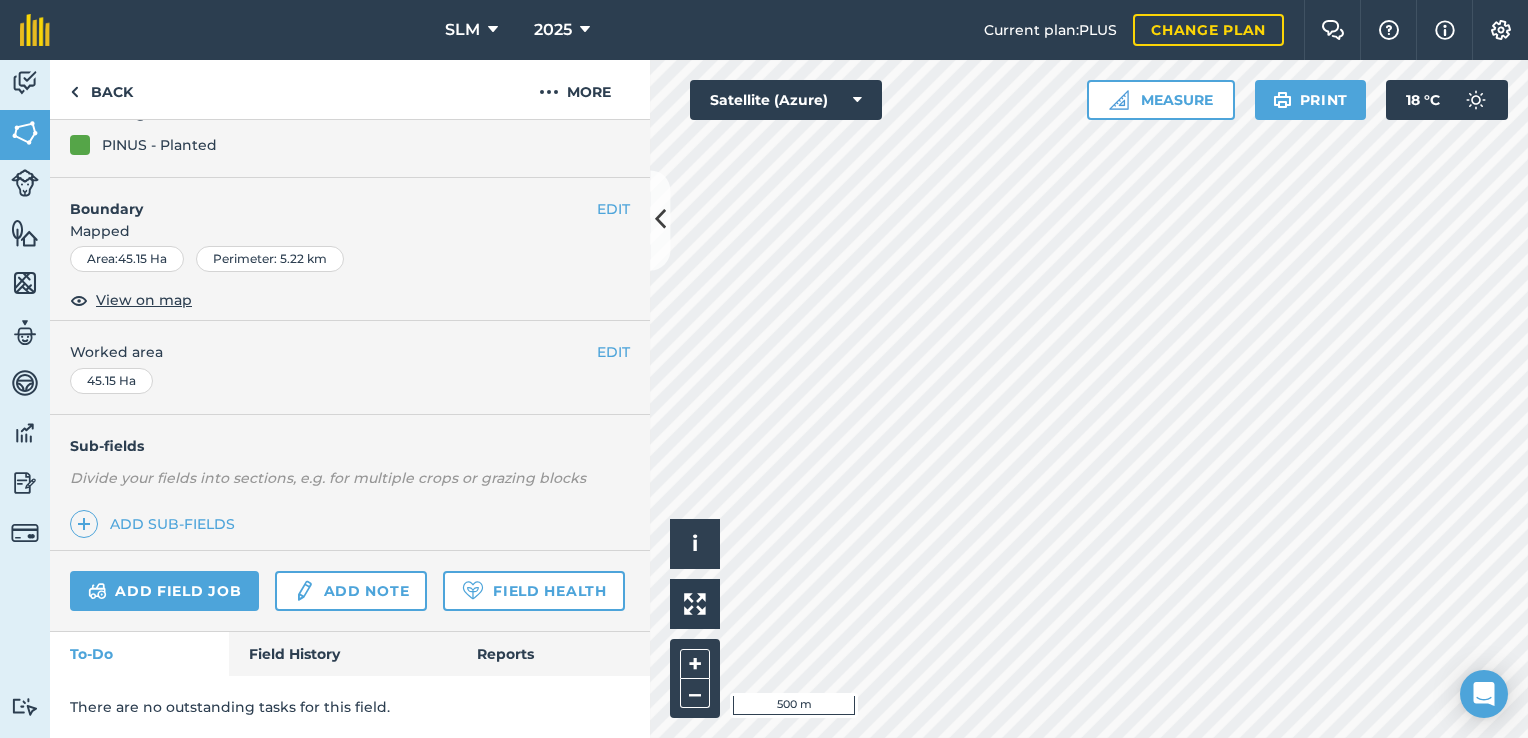 scroll, scrollTop: 280, scrollLeft: 0, axis: vertical 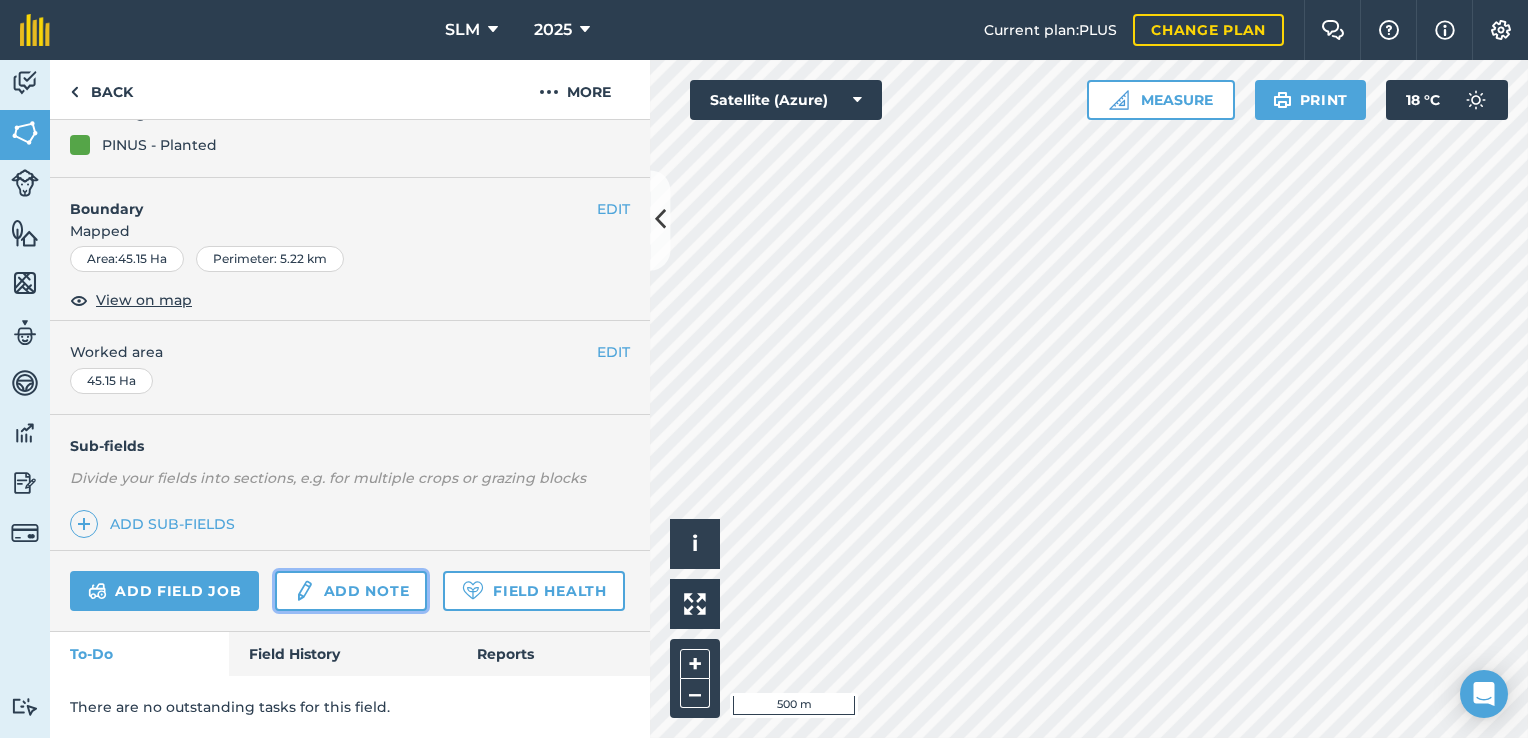 click on "Add note" at bounding box center (351, 591) 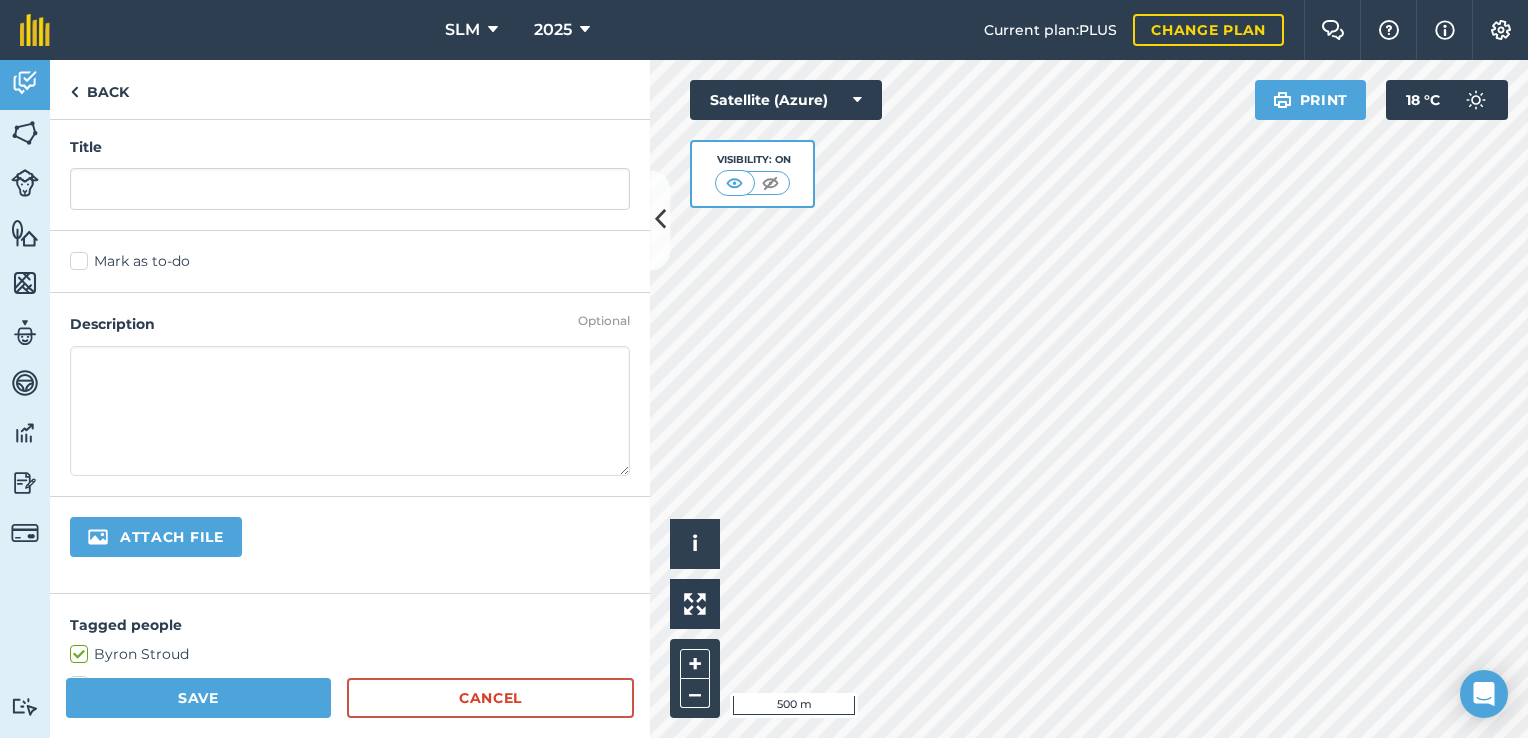 scroll, scrollTop: 0, scrollLeft: 0, axis: both 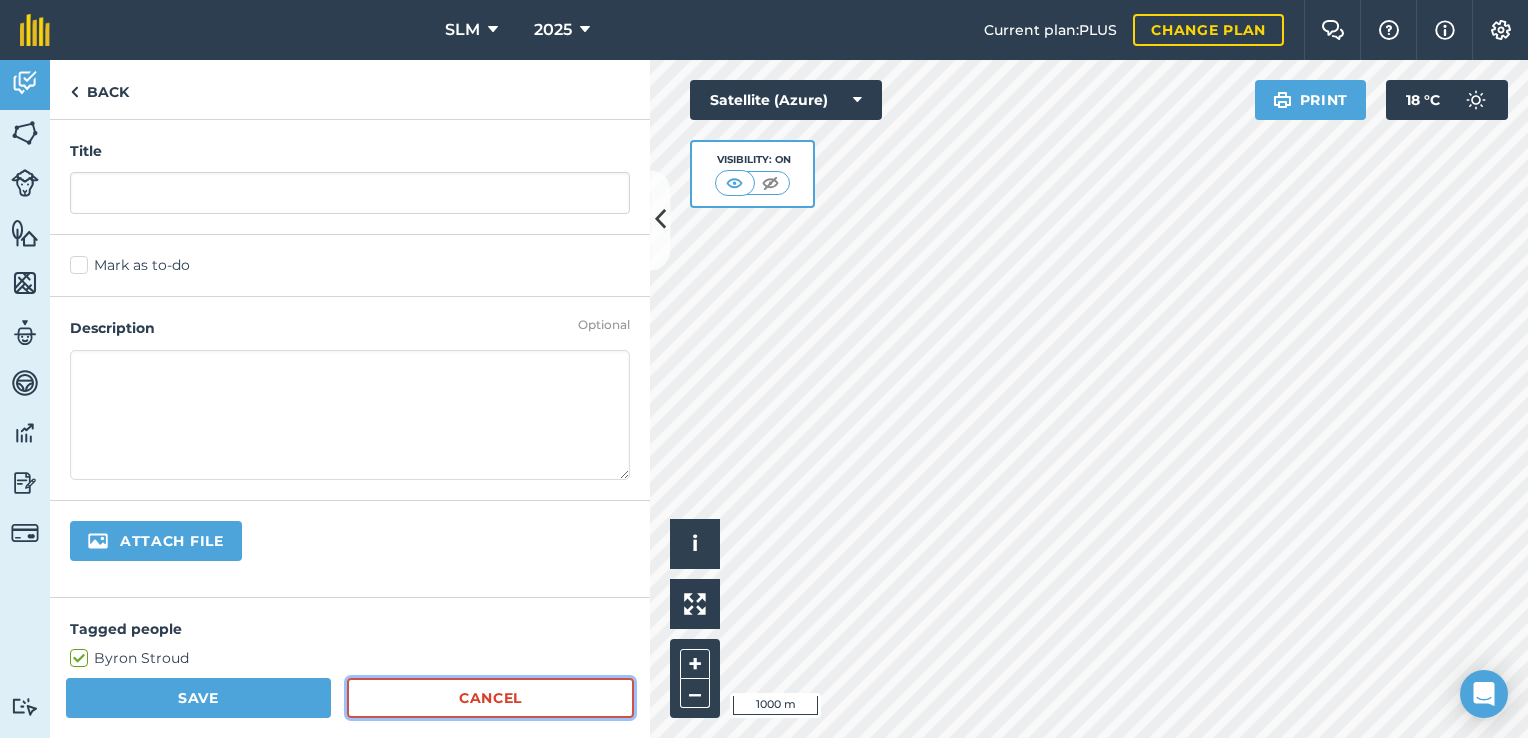 click on "Cancel" at bounding box center (490, 698) 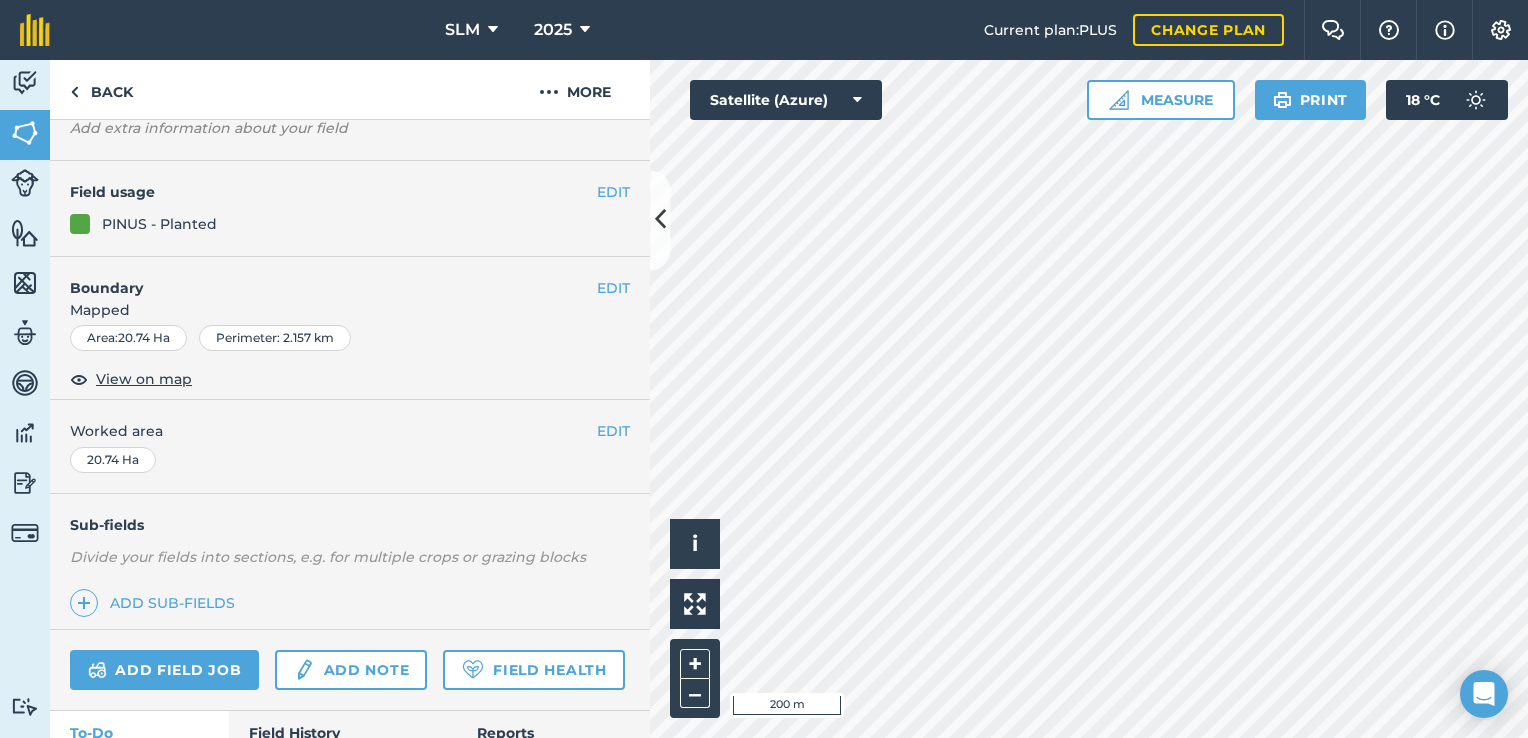 scroll, scrollTop: 280, scrollLeft: 0, axis: vertical 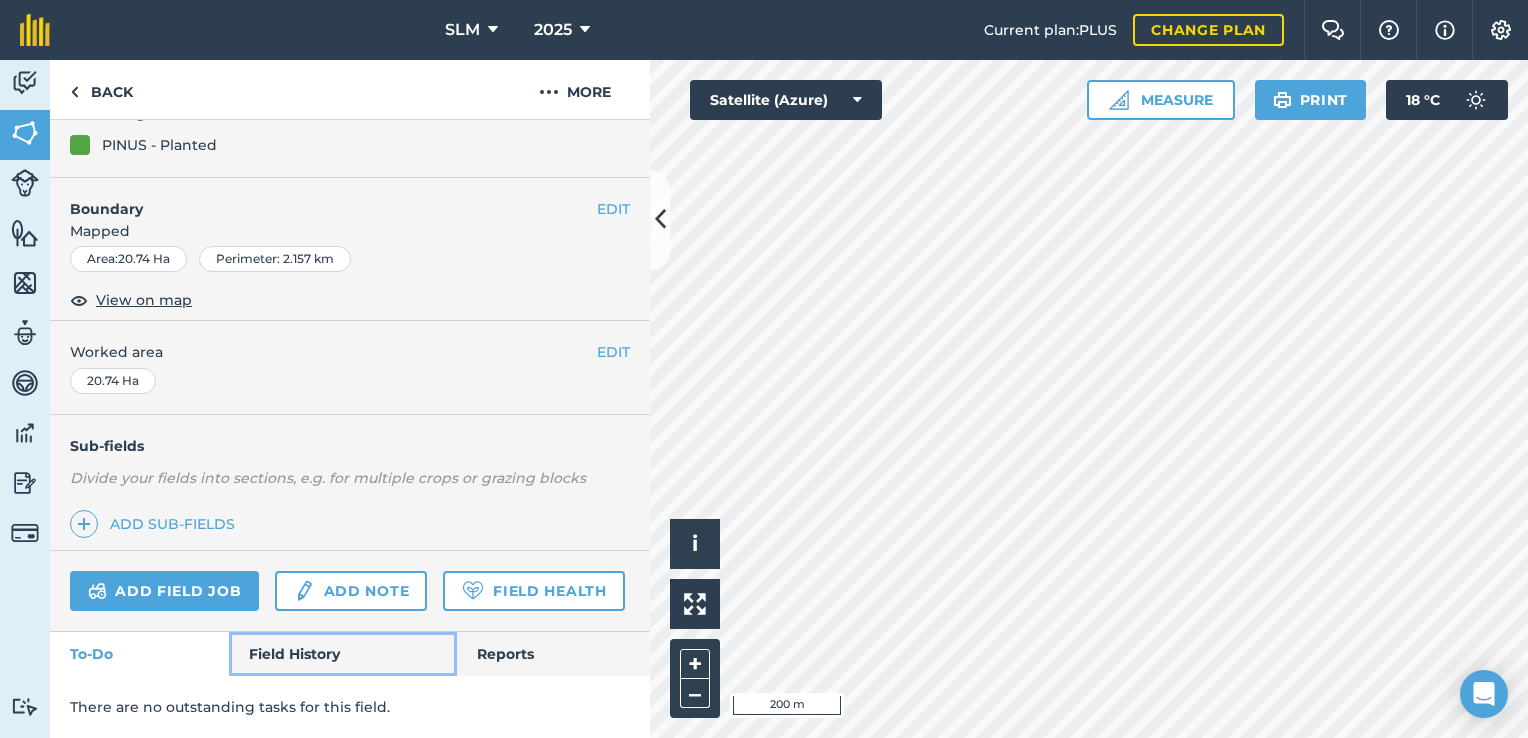 click on "Field History" at bounding box center [342, 654] 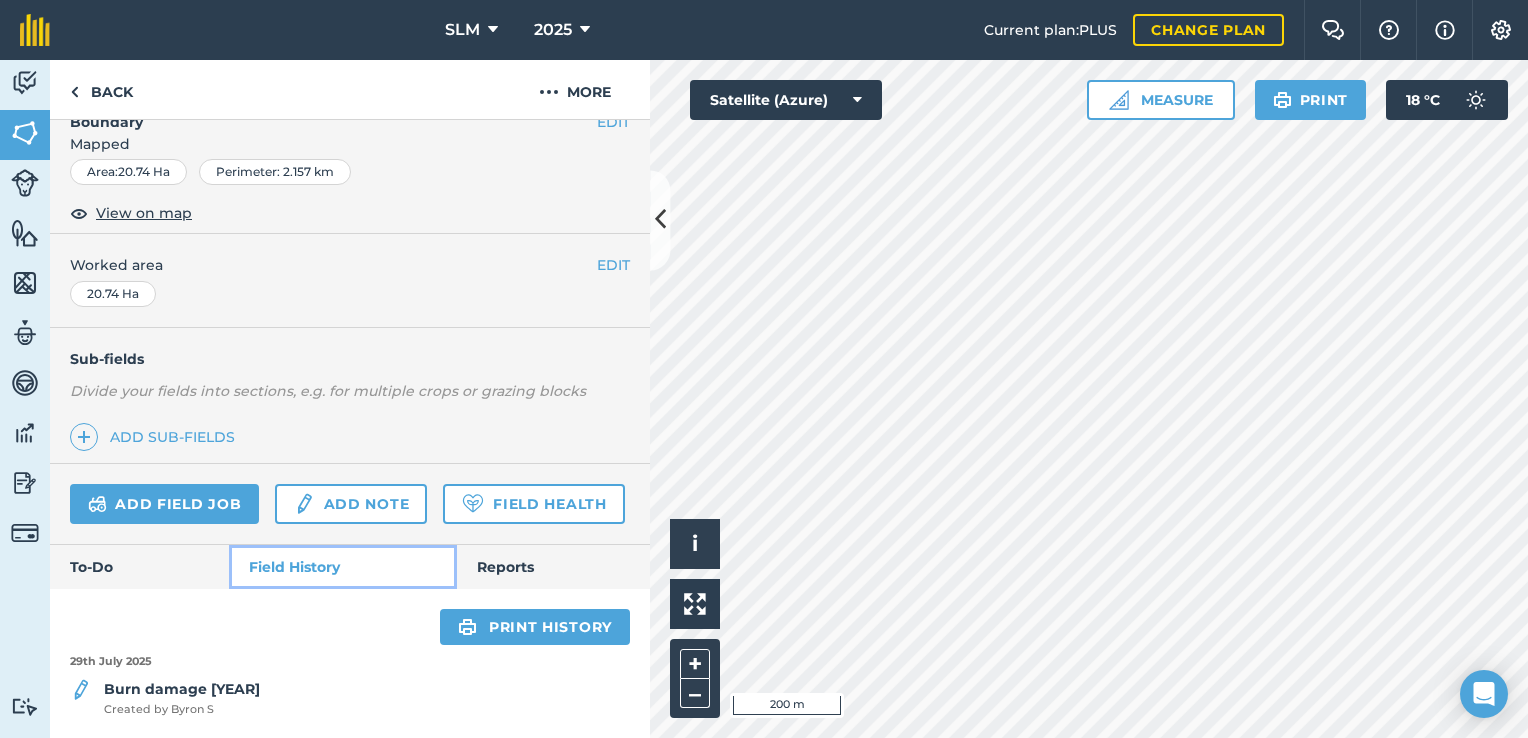 scroll, scrollTop: 366, scrollLeft: 0, axis: vertical 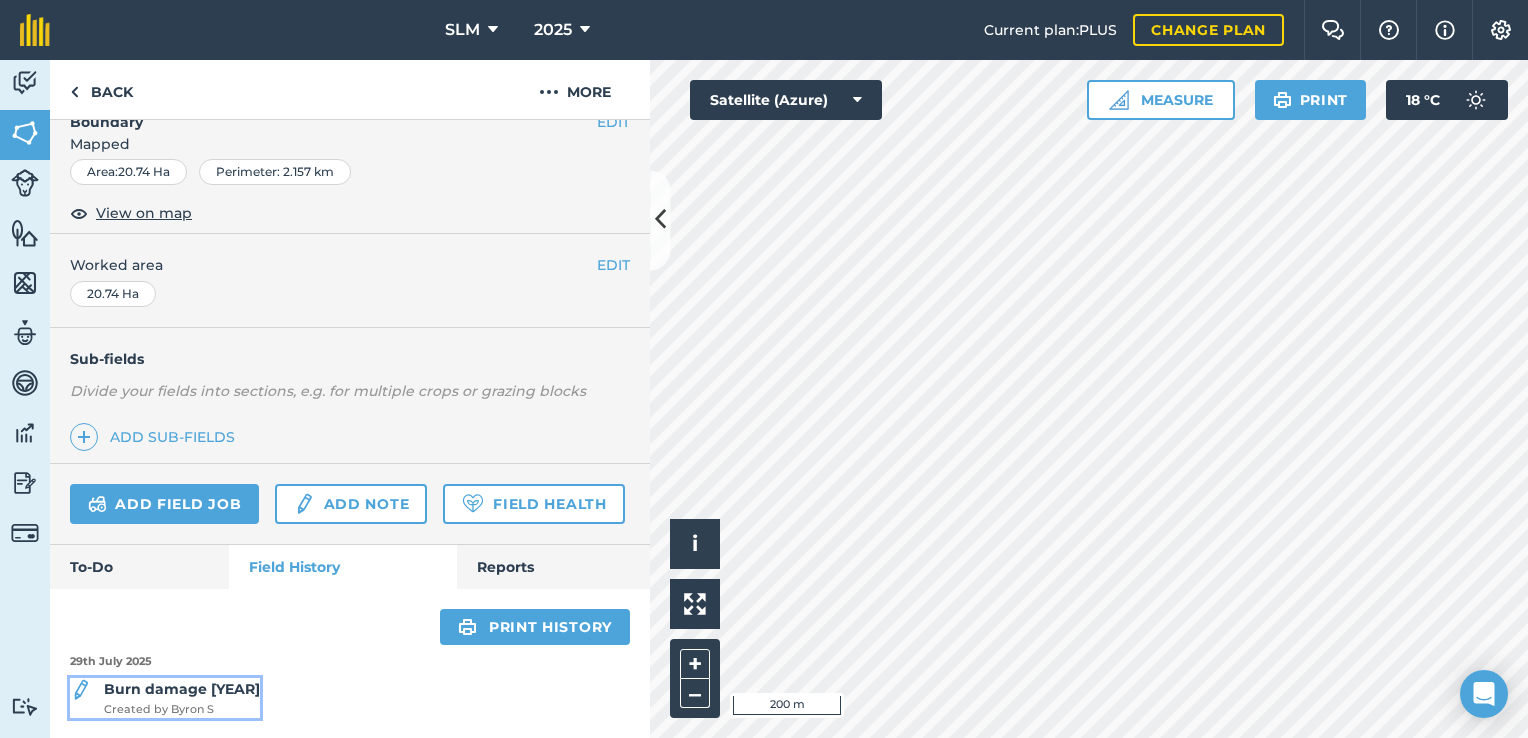 click on "Burn damage [YEAR]" at bounding box center (182, 689) 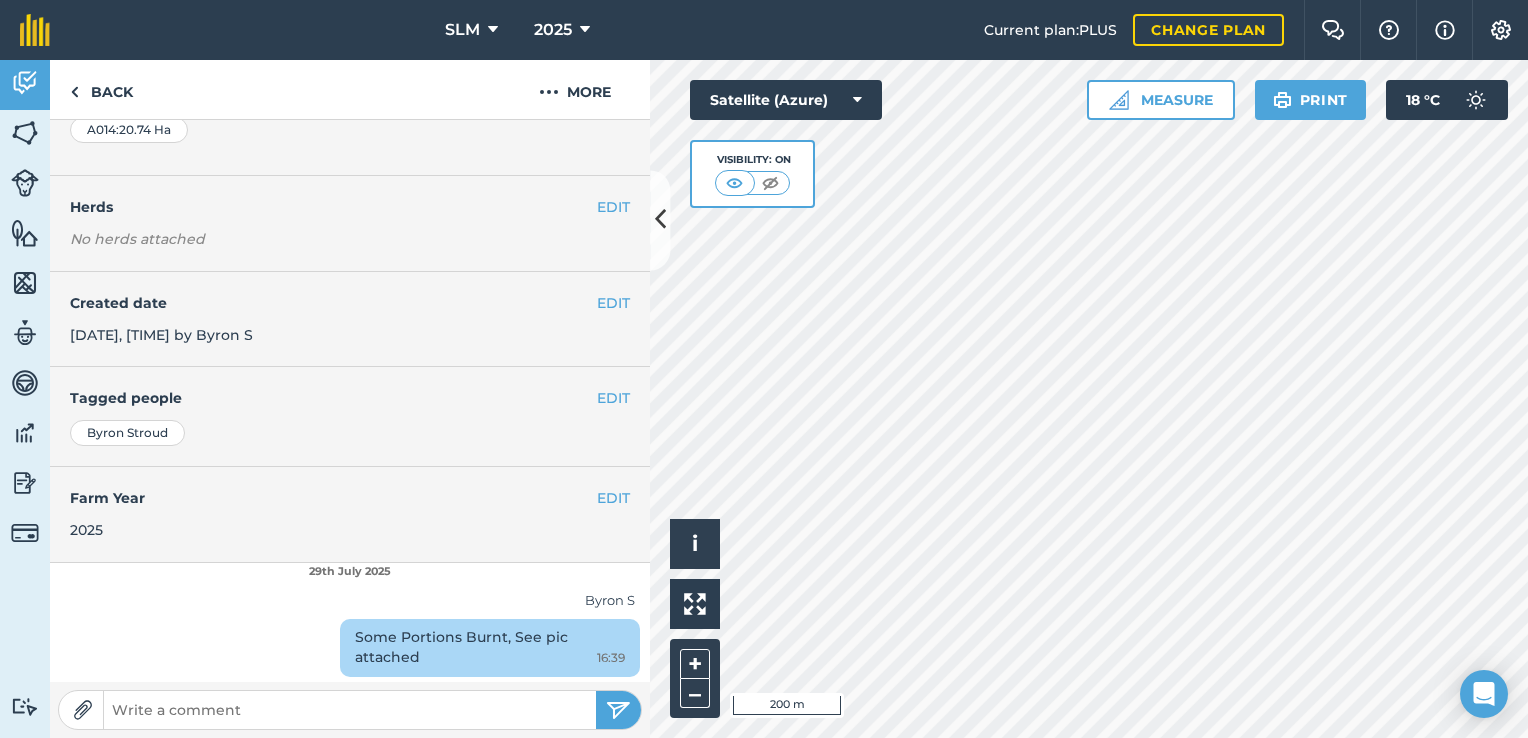 scroll, scrollTop: 392, scrollLeft: 0, axis: vertical 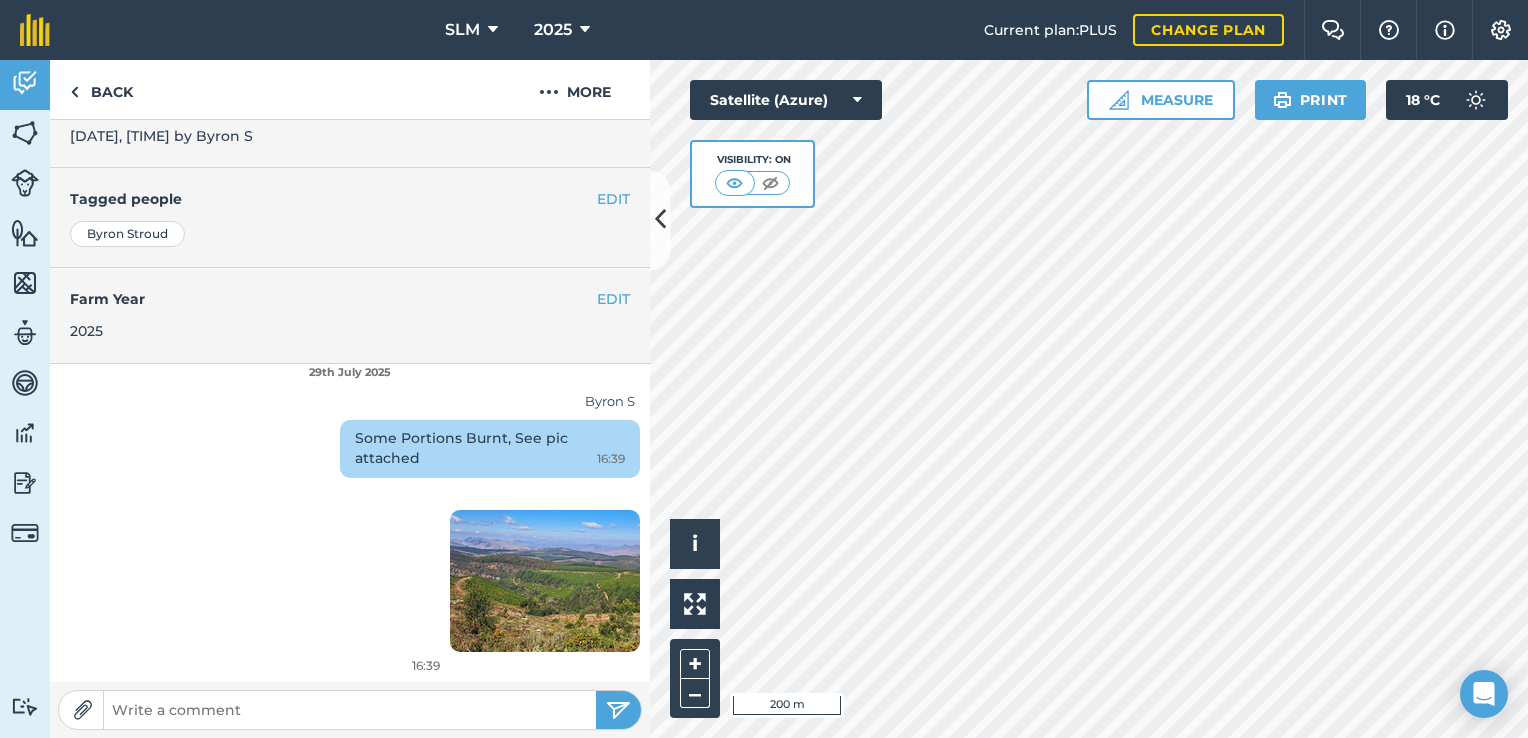 click at bounding box center (545, 581) 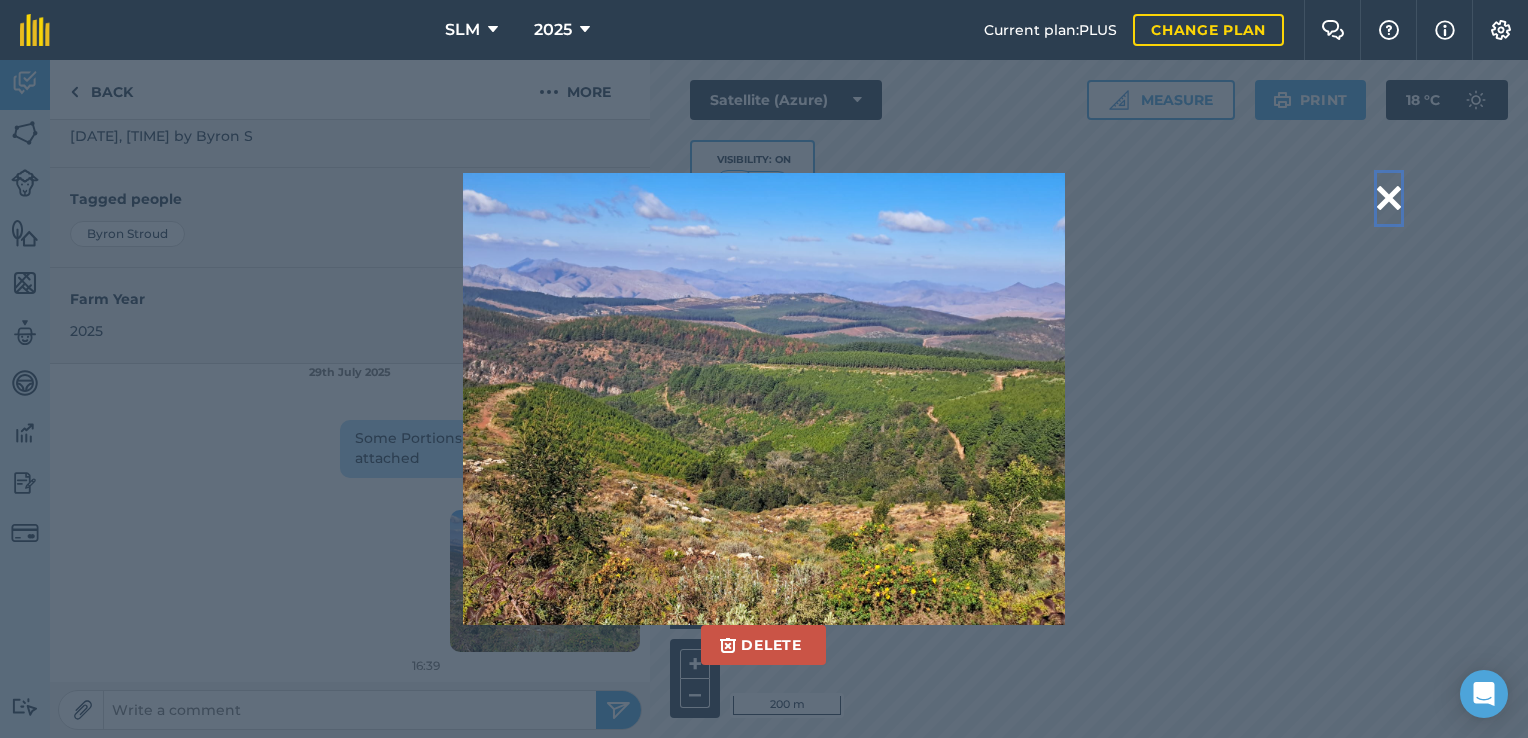 click at bounding box center [1389, 198] 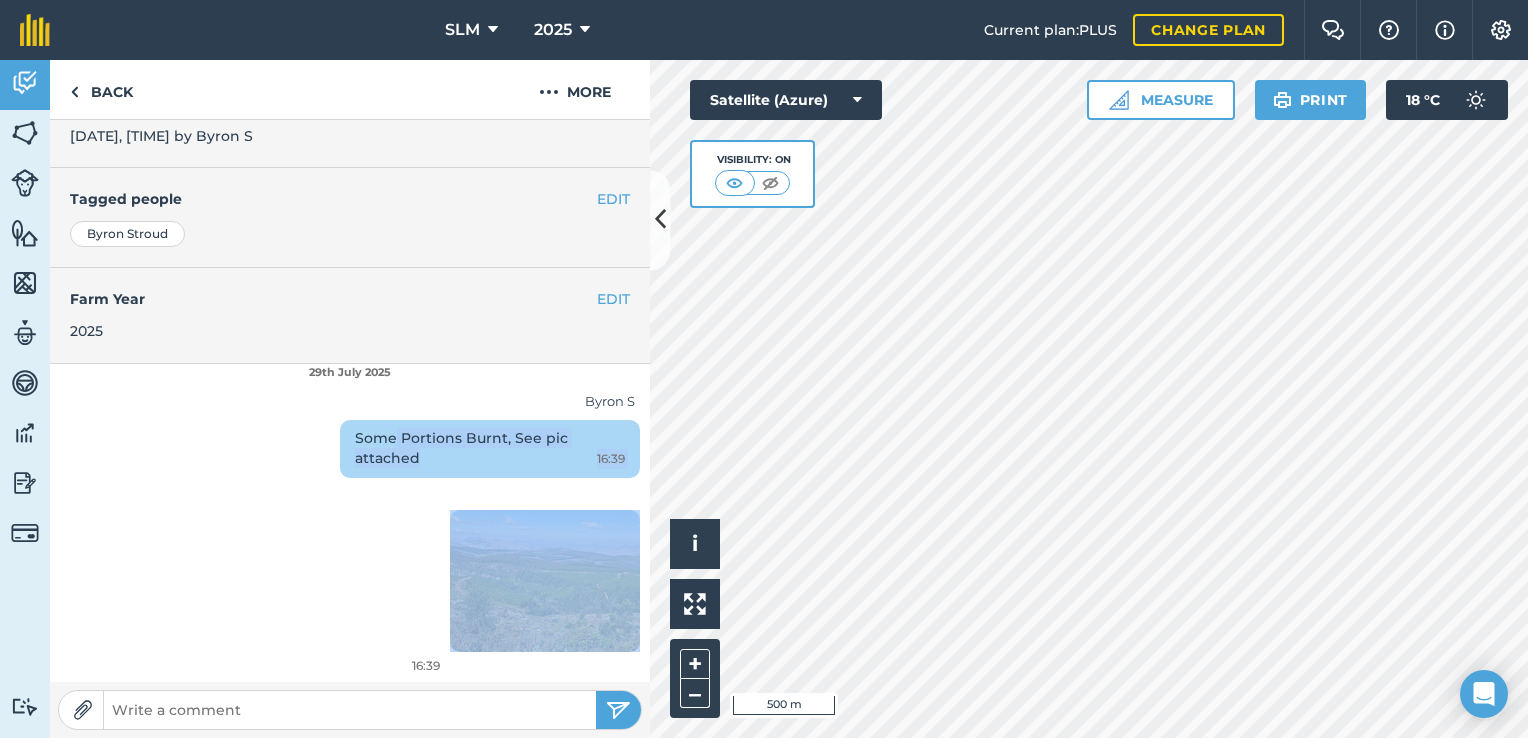 drag, startPoint x: 374, startPoint y: 565, endPoint x: 364, endPoint y: 445, distance: 120.41595 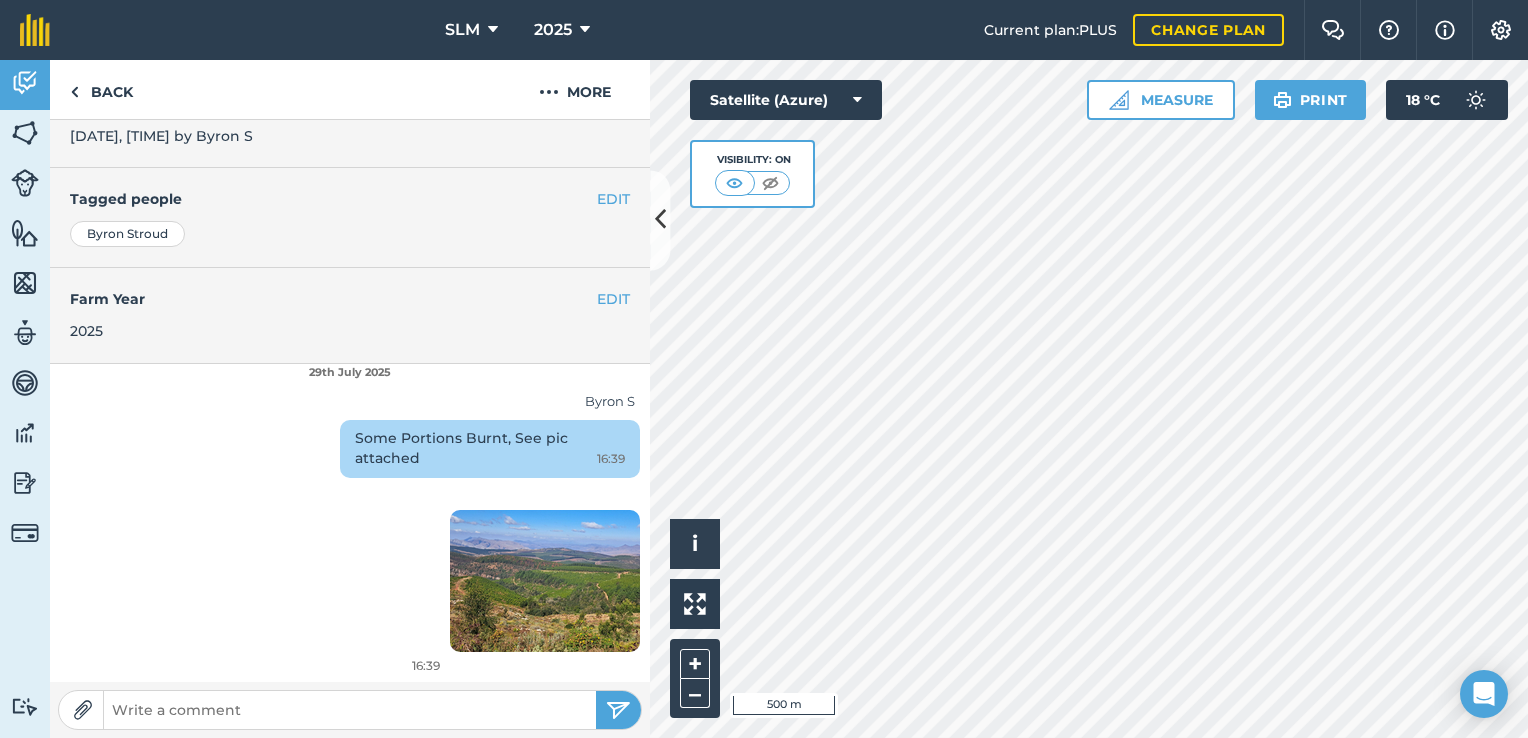 click on "16:39" at bounding box center (350, 585) 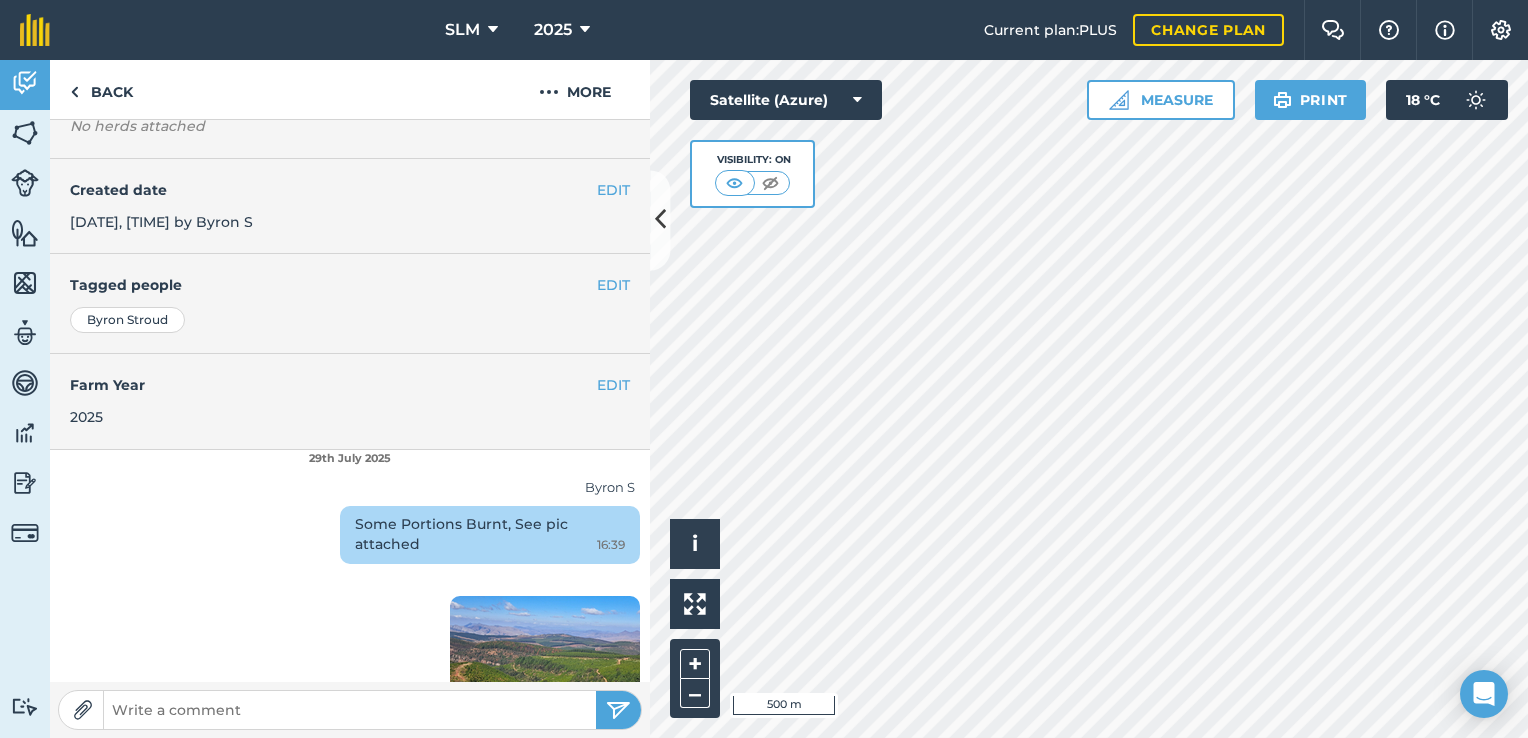 scroll, scrollTop: 392, scrollLeft: 0, axis: vertical 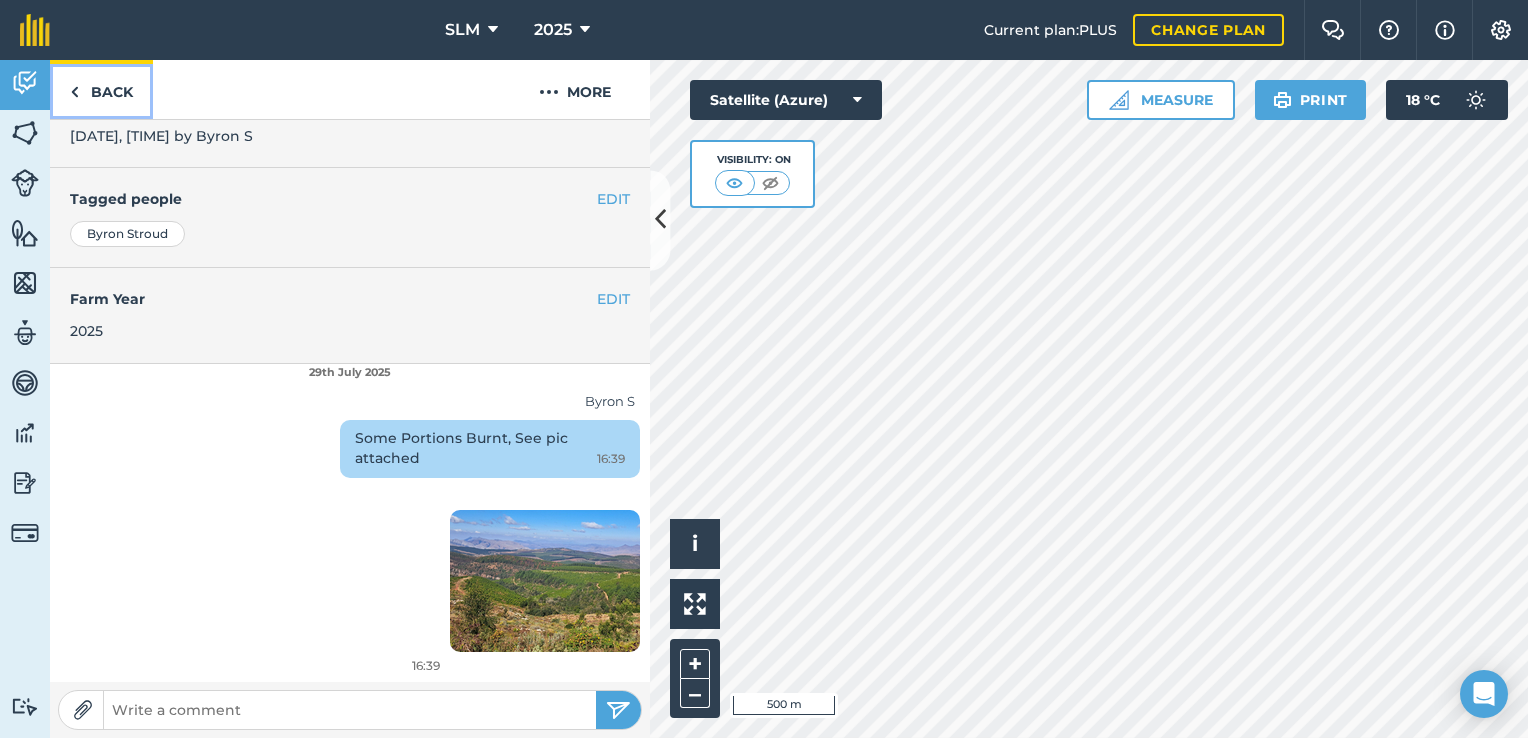 click on "Back" at bounding box center [101, 89] 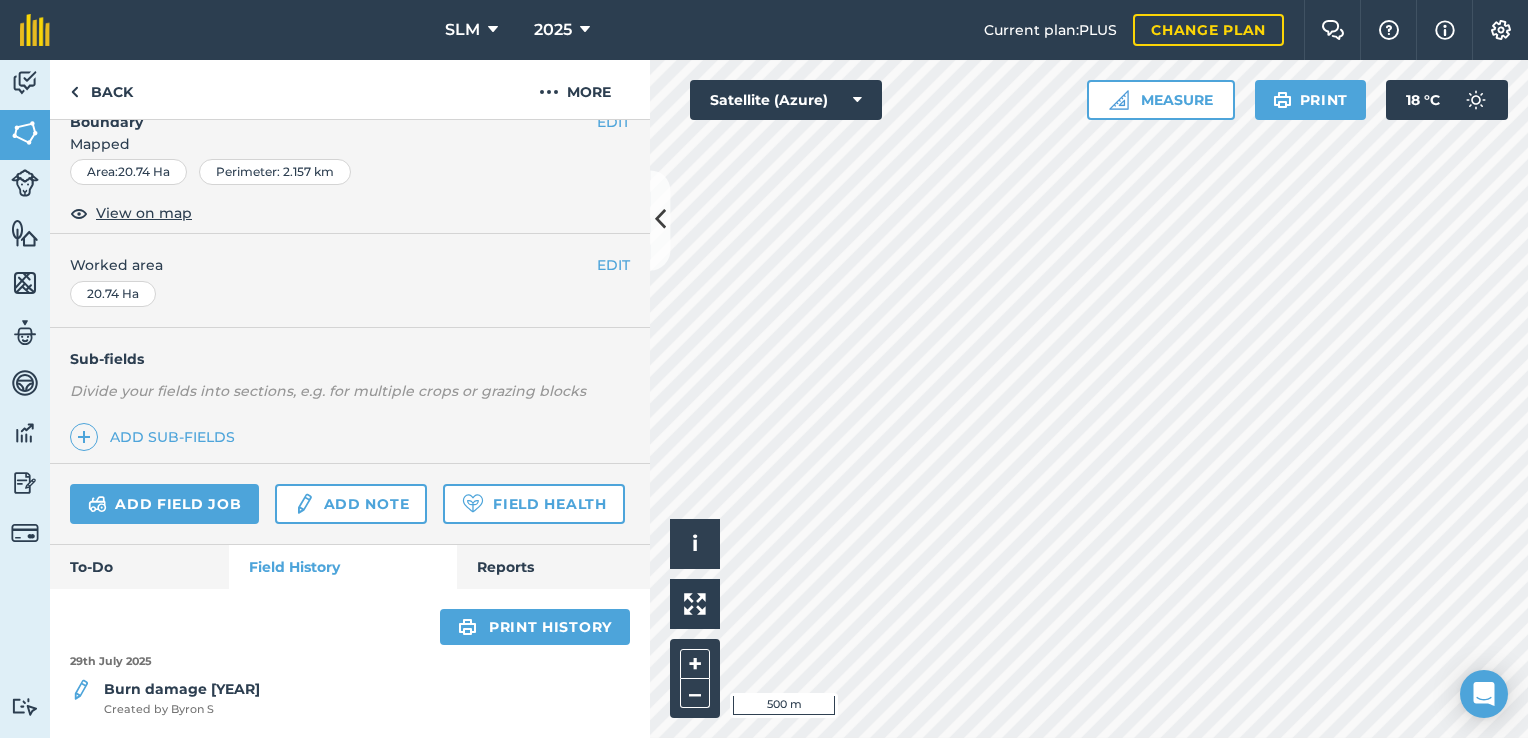 scroll, scrollTop: 366, scrollLeft: 0, axis: vertical 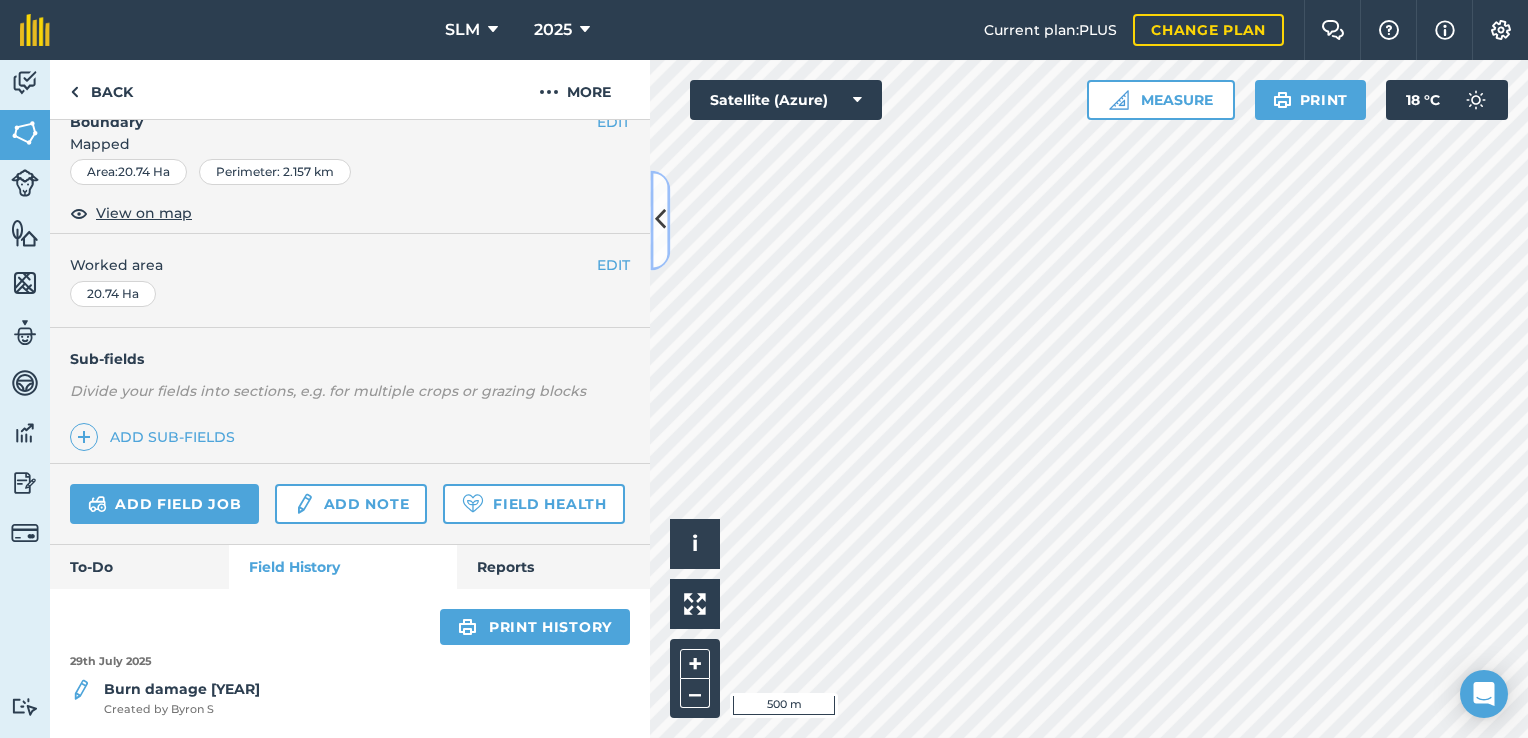 click at bounding box center [660, 220] 